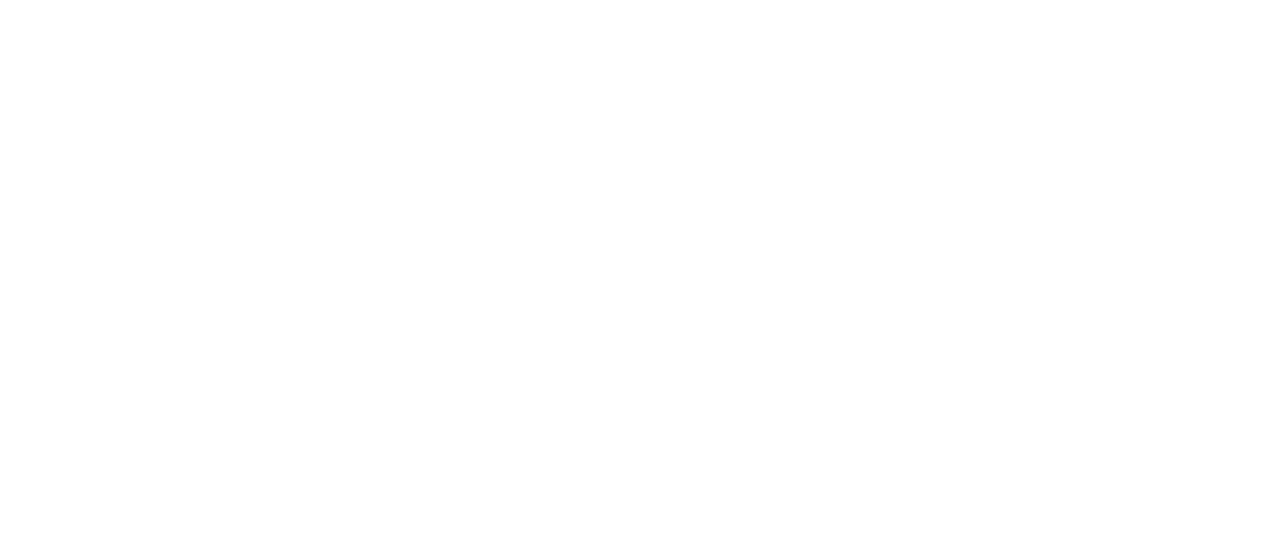 scroll, scrollTop: 0, scrollLeft: 0, axis: both 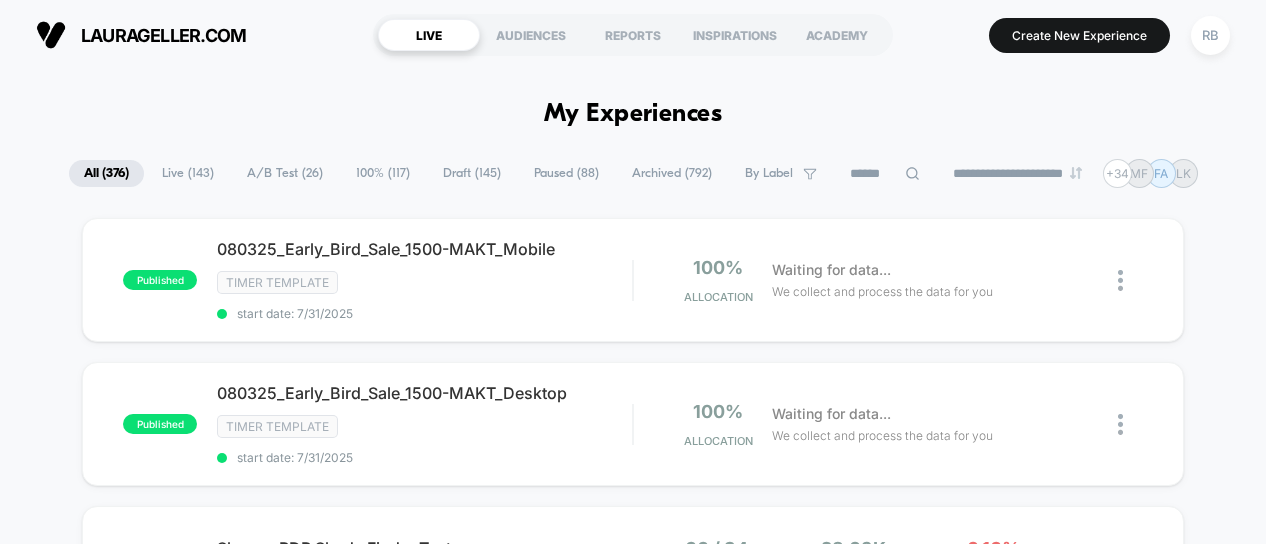 click 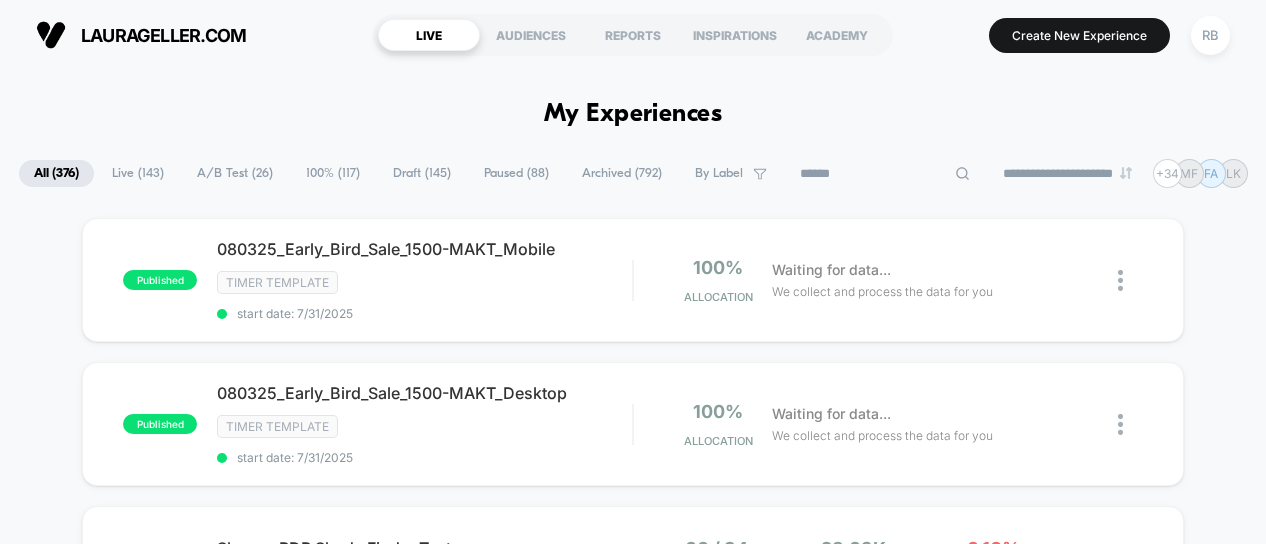 click at bounding box center (885, 174) 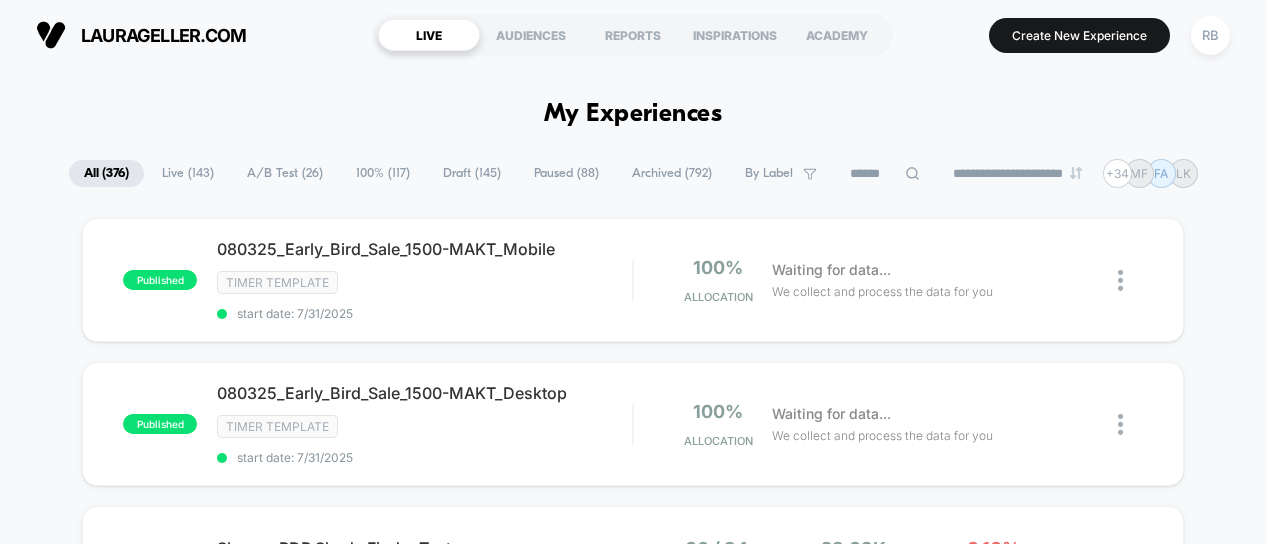 click 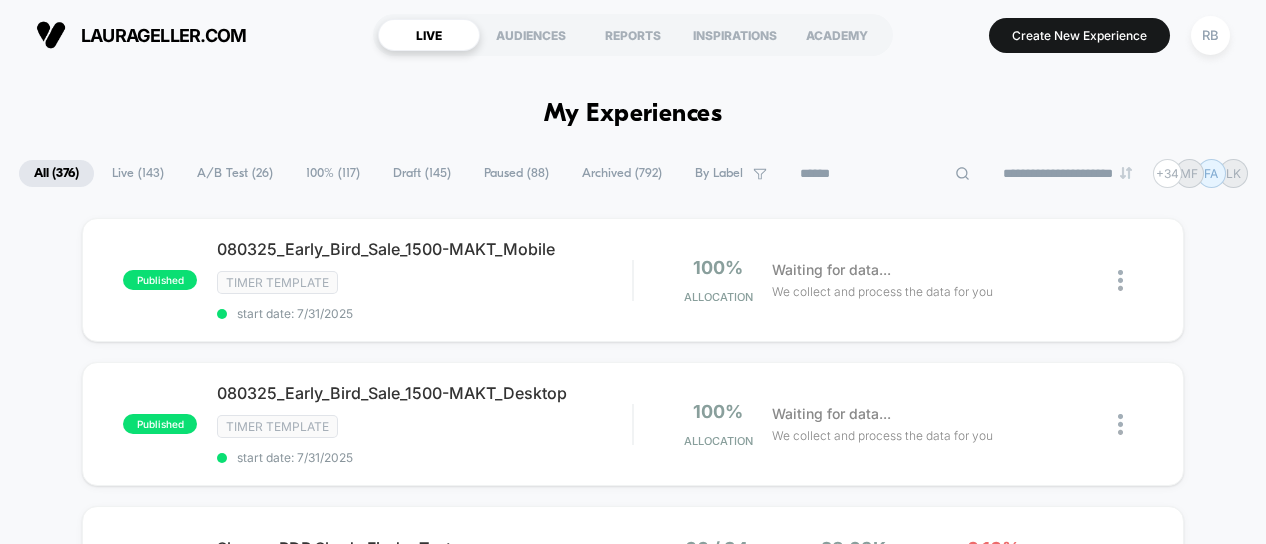 click 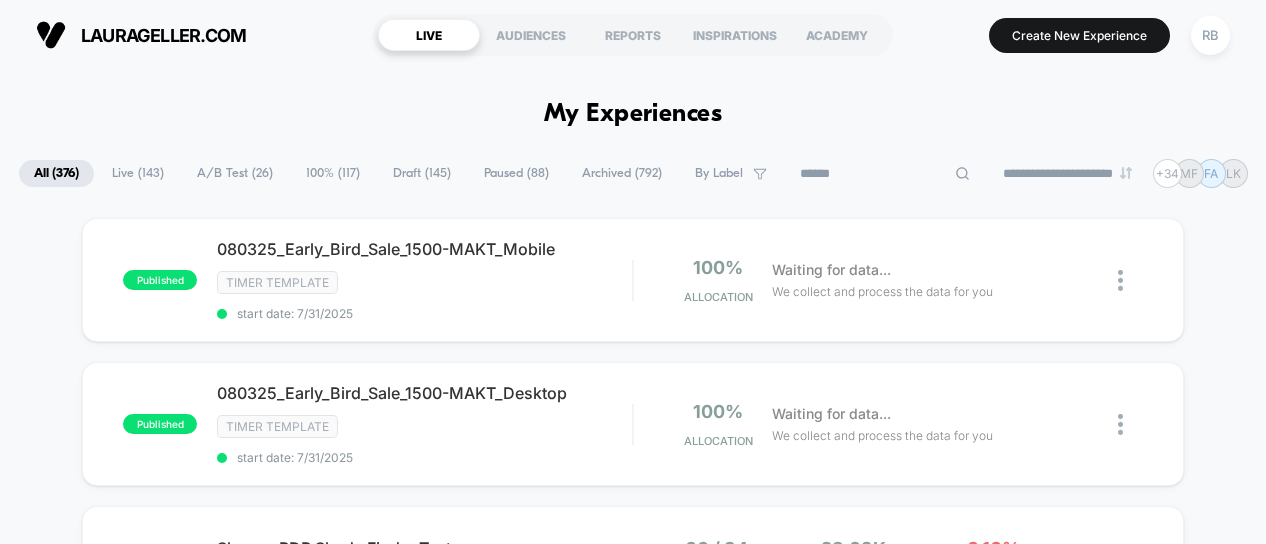click 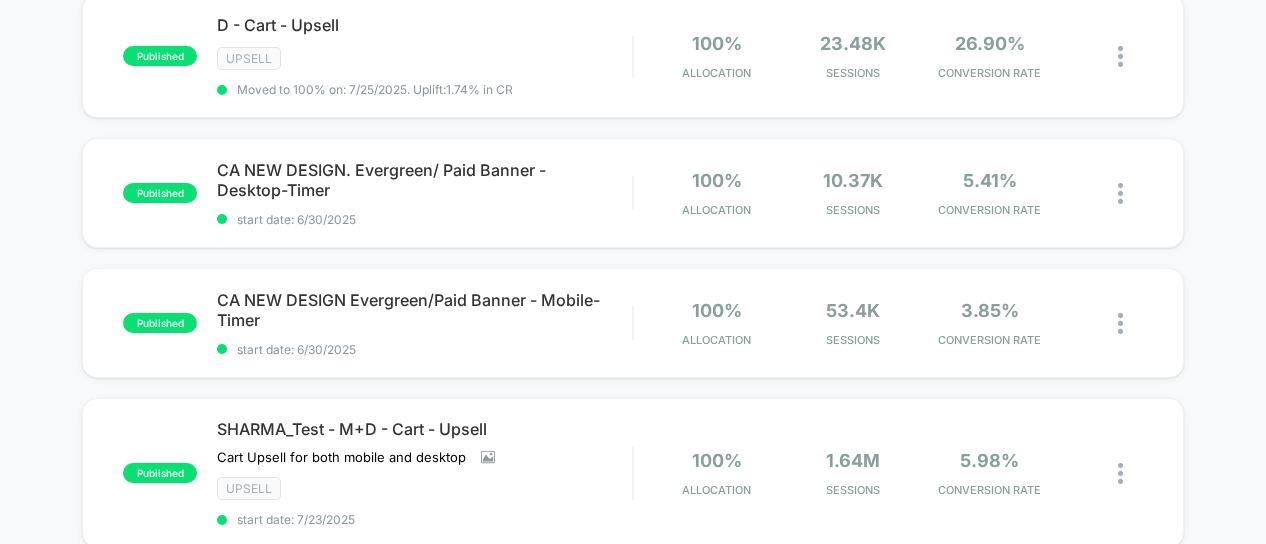 scroll, scrollTop: 1073, scrollLeft: 0, axis: vertical 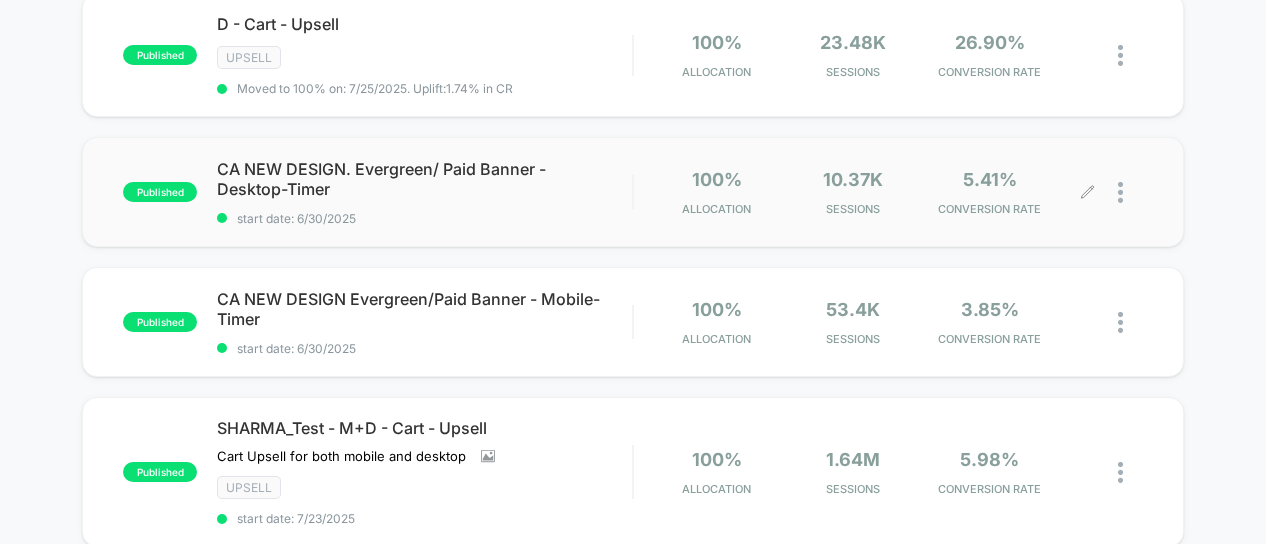 type on "**" 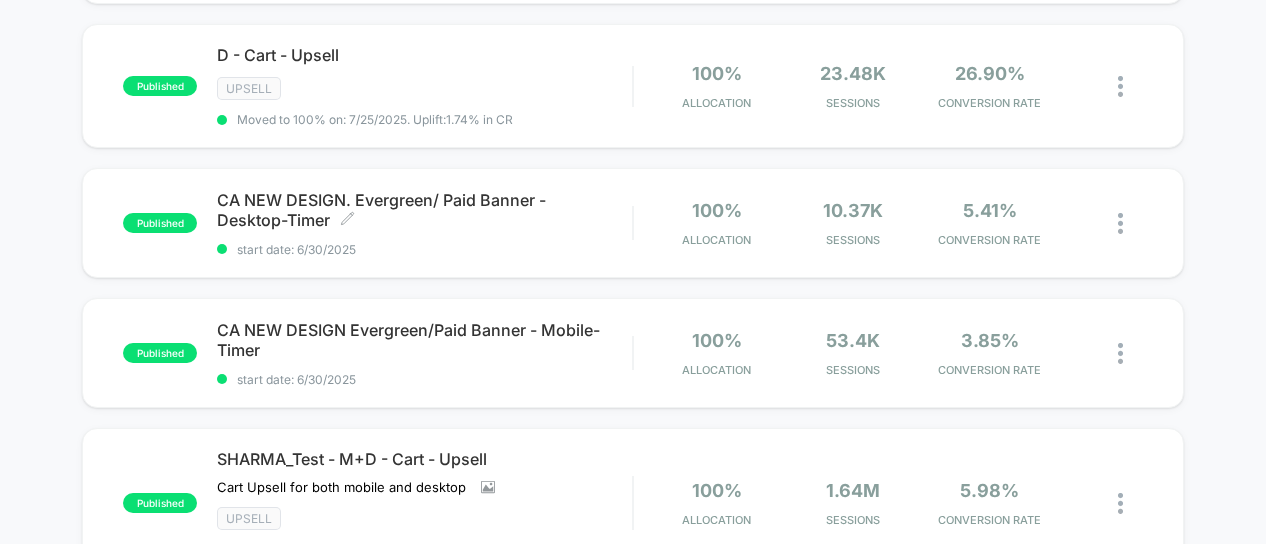scroll, scrollTop: 1110, scrollLeft: 0, axis: vertical 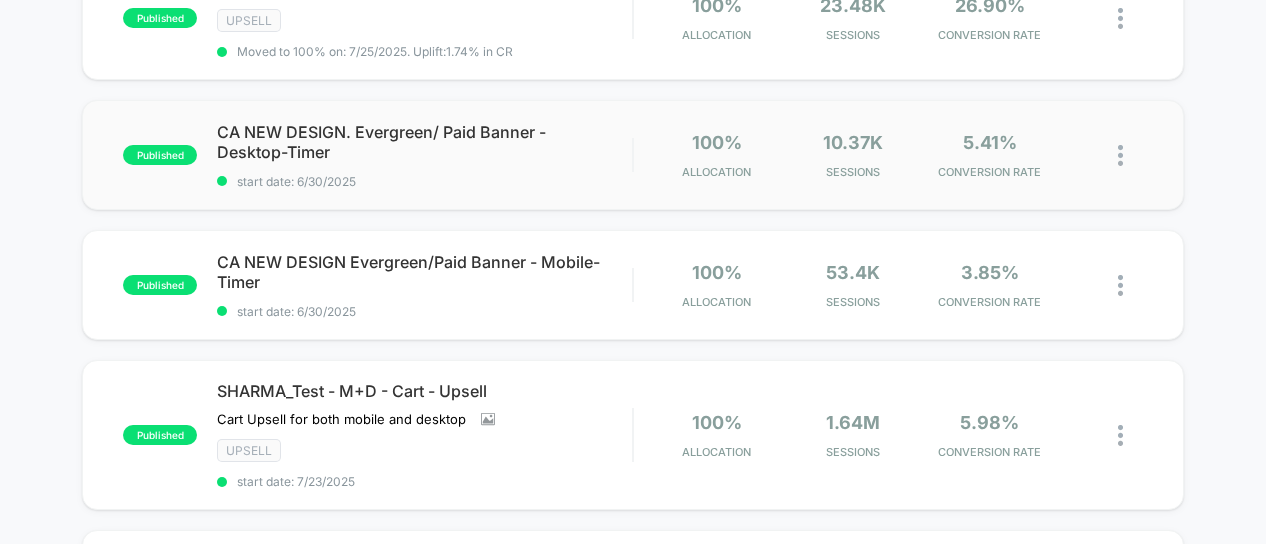 click at bounding box center [1120, 155] 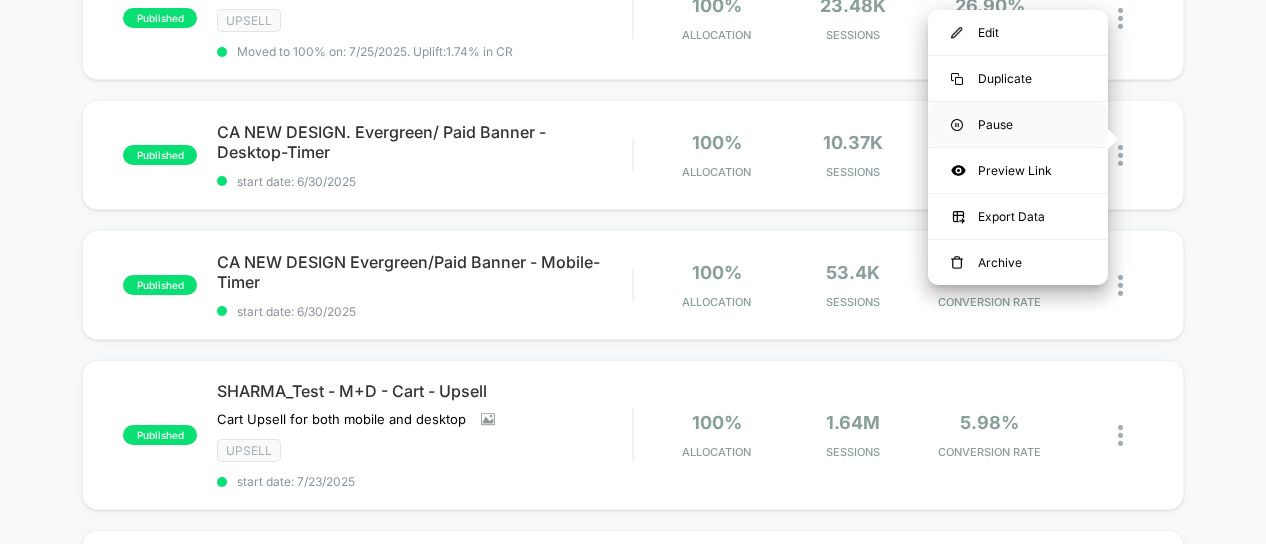 click on "Pause" at bounding box center (1018, 124) 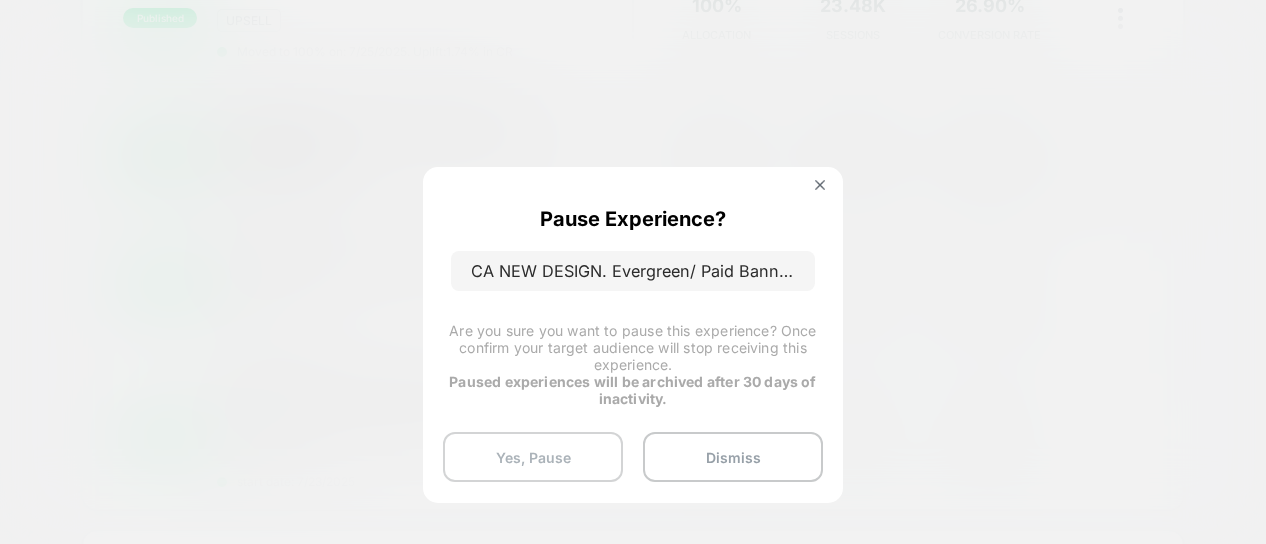 click on "Yes, Pause" at bounding box center [533, 457] 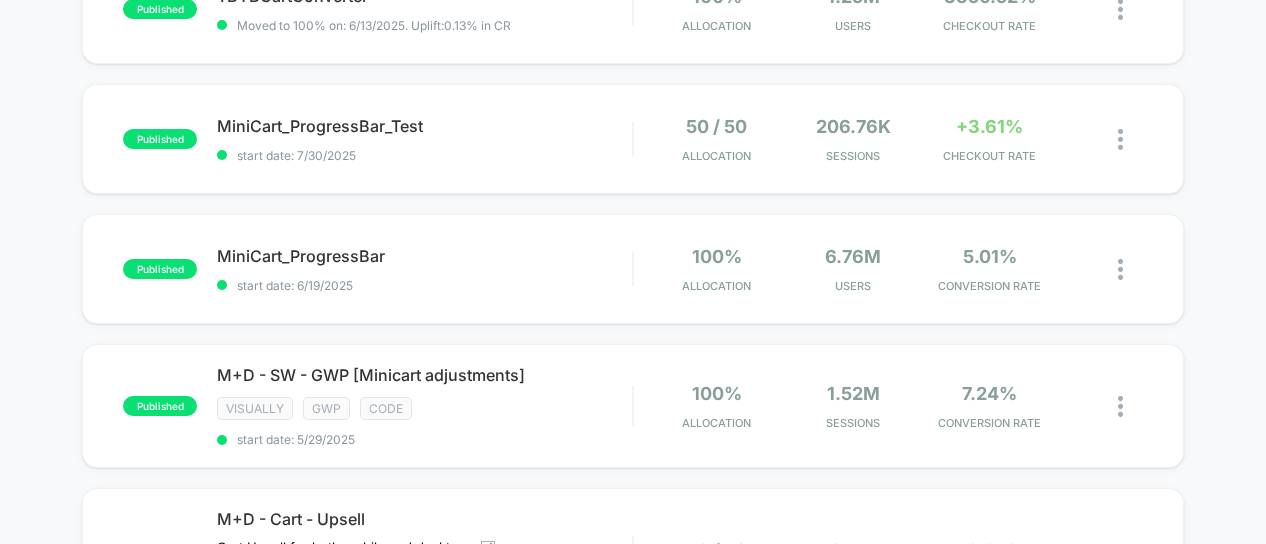 scroll, scrollTop: 1110, scrollLeft: 0, axis: vertical 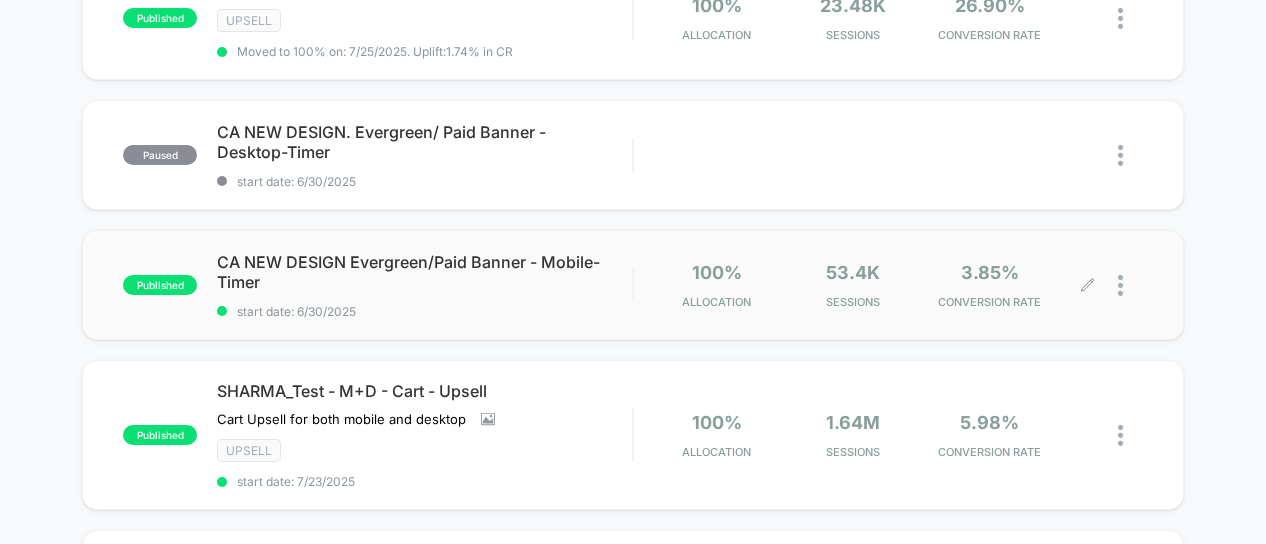 click at bounding box center [1115, 285] 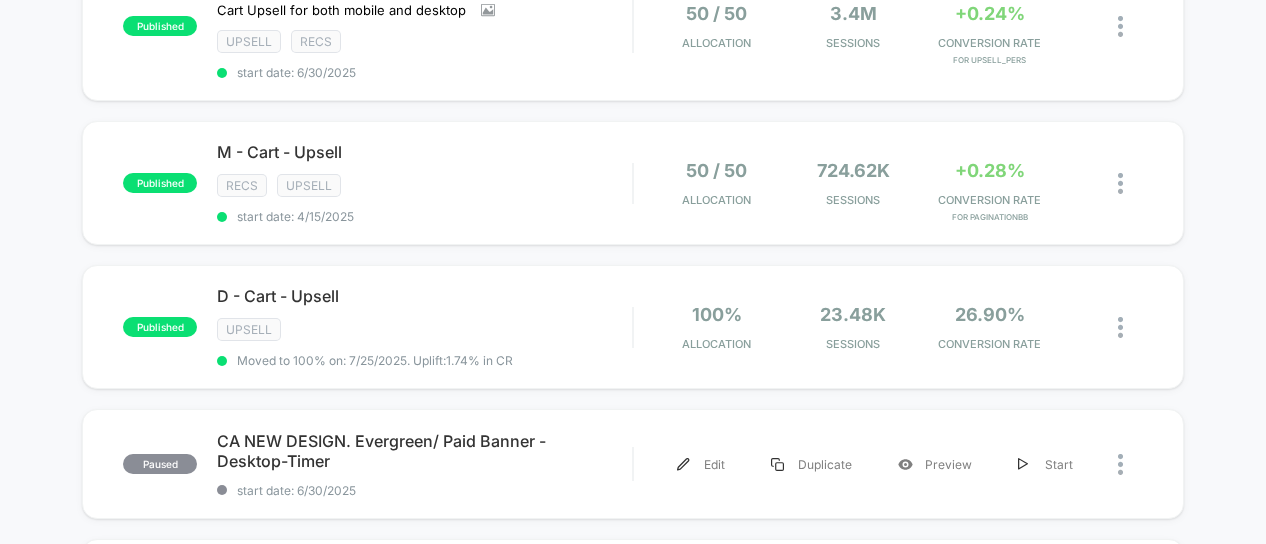 scroll, scrollTop: 1073, scrollLeft: 0, axis: vertical 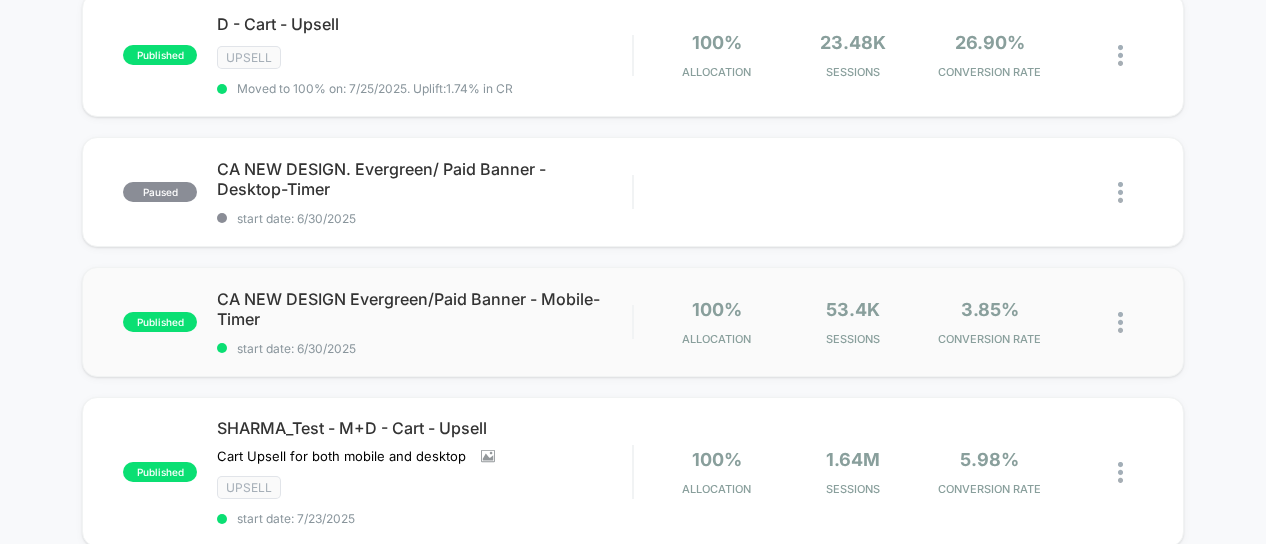 click at bounding box center [1120, 322] 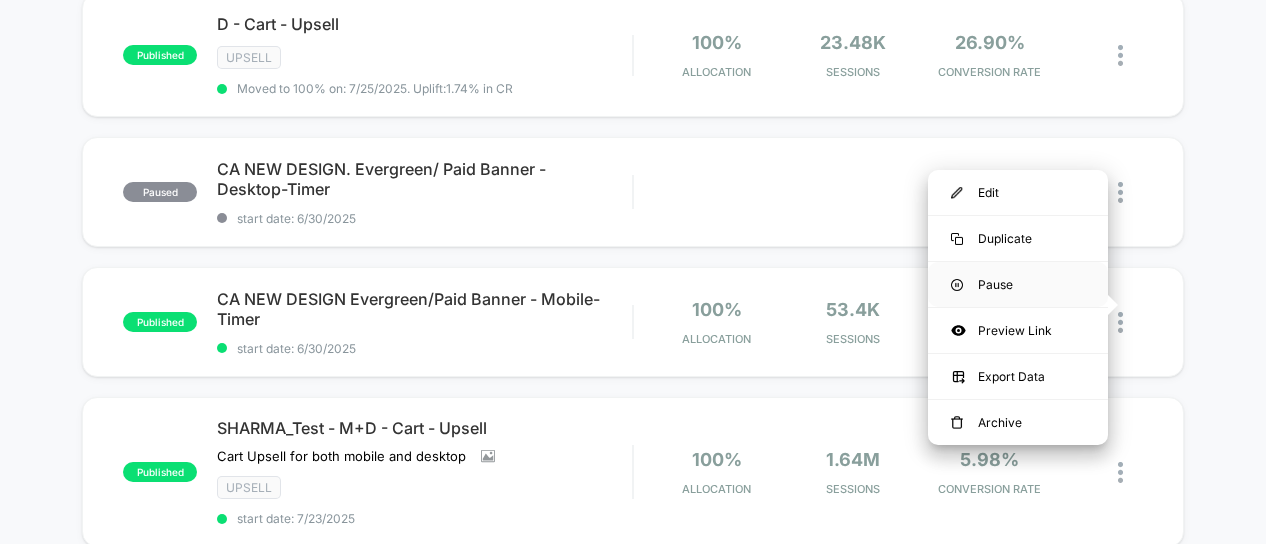 click on "Pause" at bounding box center [1018, 284] 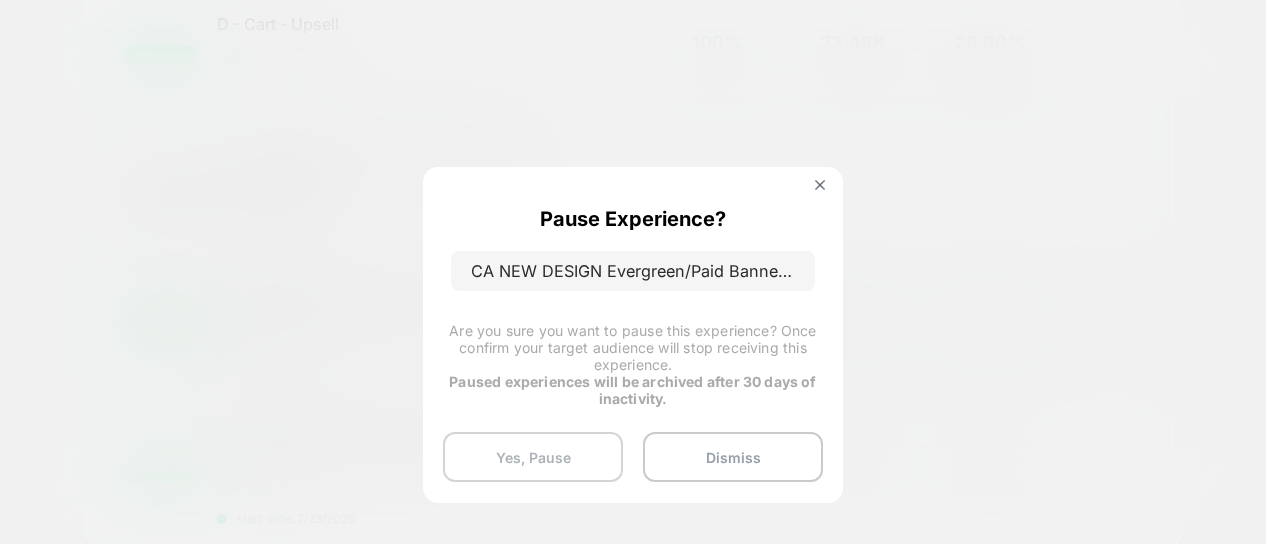 click on "Yes, Pause" at bounding box center (533, 457) 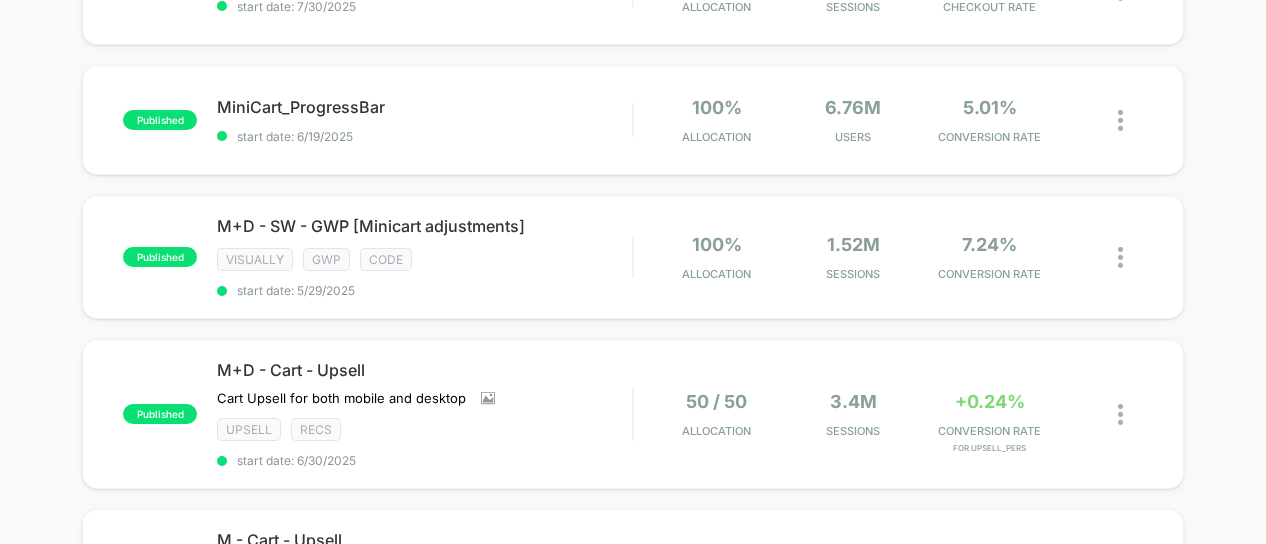 scroll, scrollTop: 0, scrollLeft: 0, axis: both 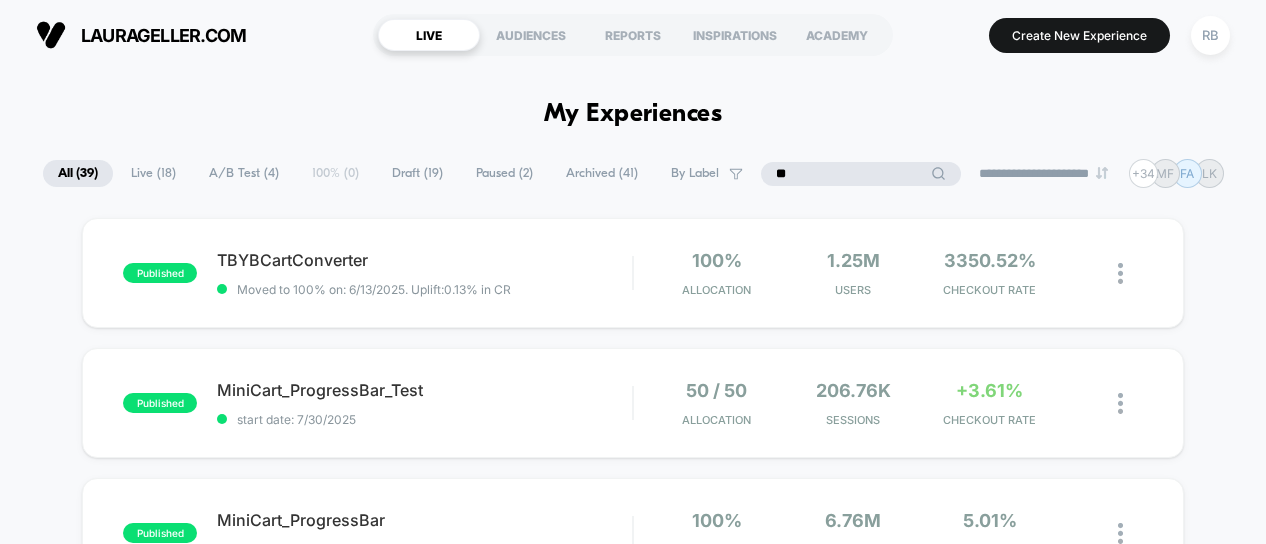drag, startPoint x: 834, startPoint y: 169, endPoint x: 738, endPoint y: 157, distance: 96.74709 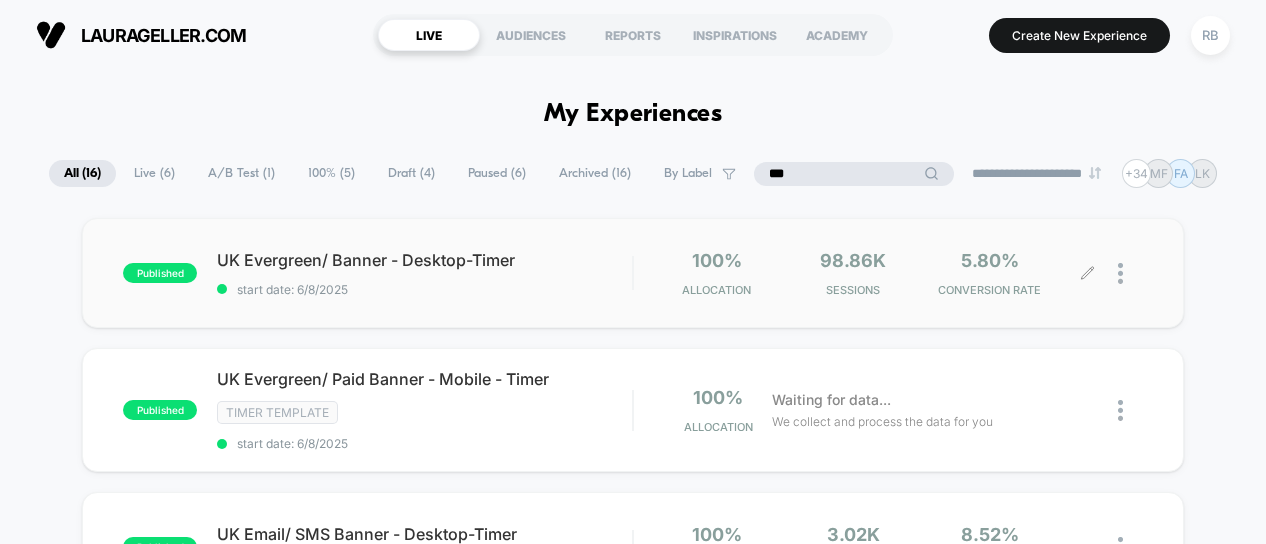 type on "**" 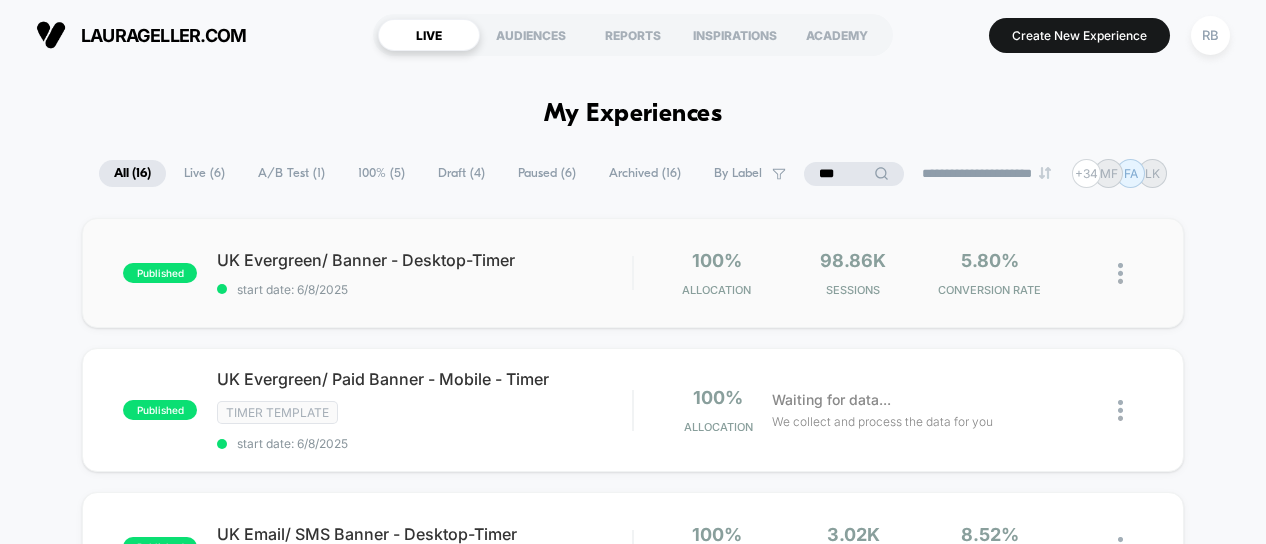 click at bounding box center (1120, 273) 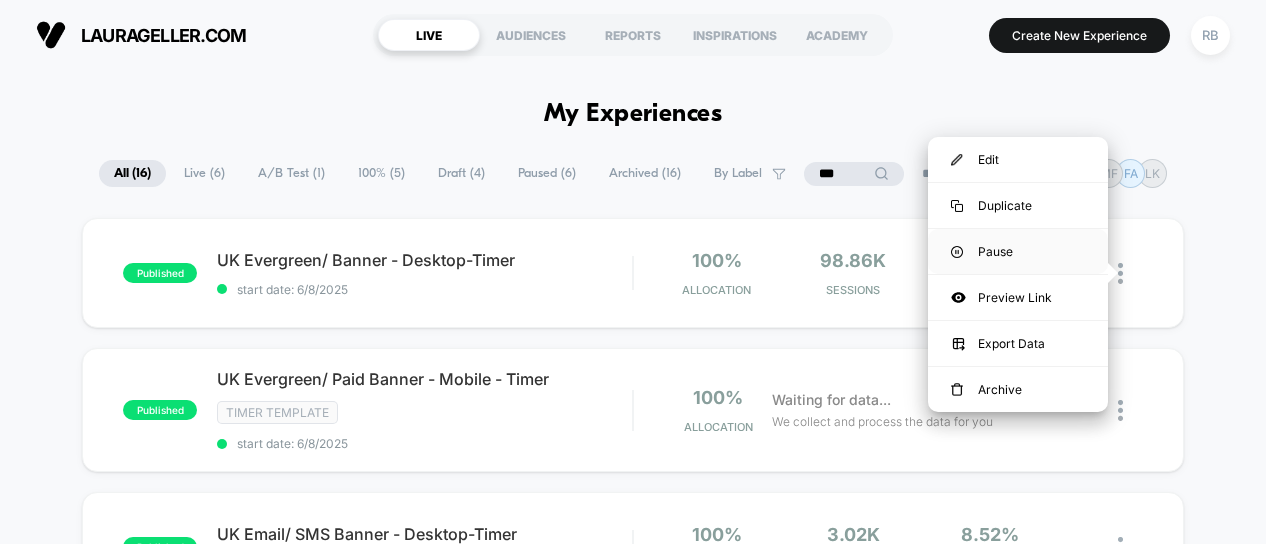 click on "Pause" at bounding box center [1018, 251] 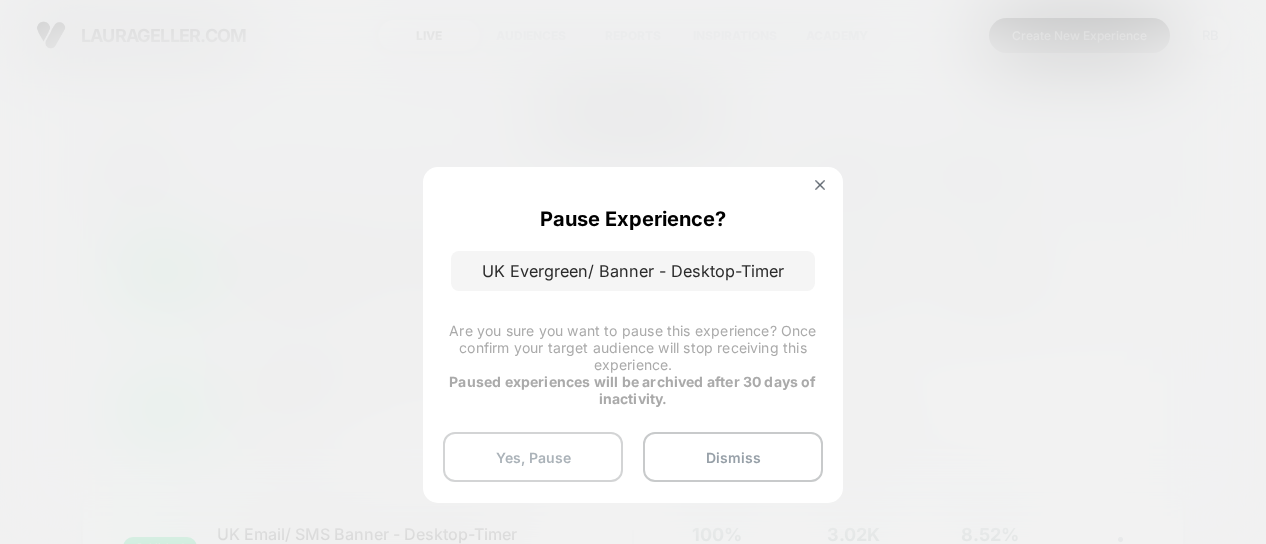 click on "Yes, Pause" at bounding box center [533, 457] 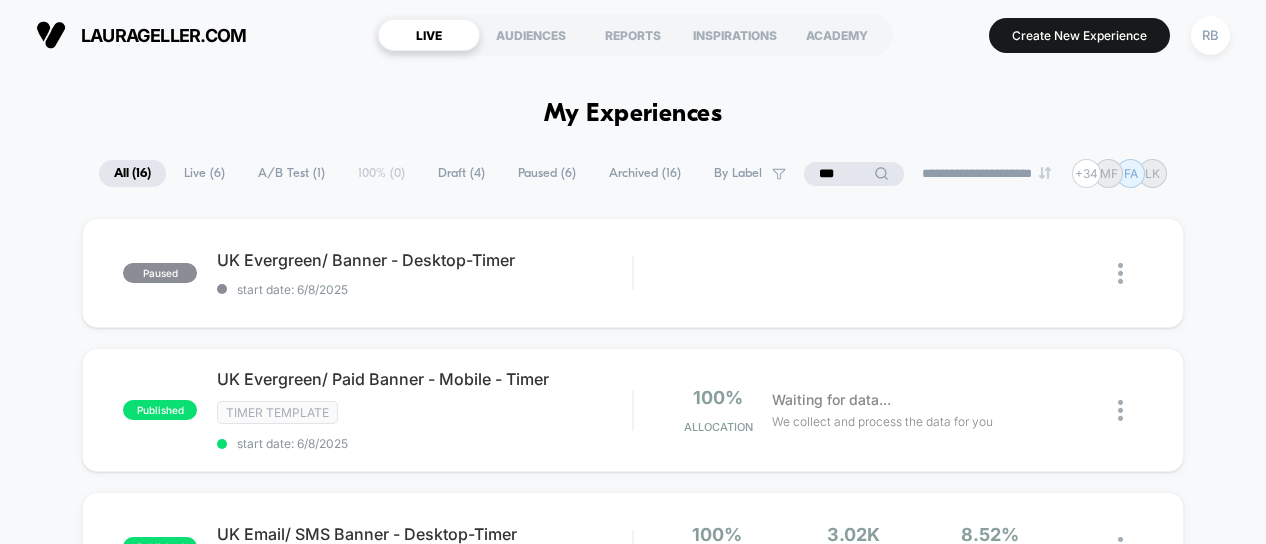 scroll, scrollTop: 120, scrollLeft: 0, axis: vertical 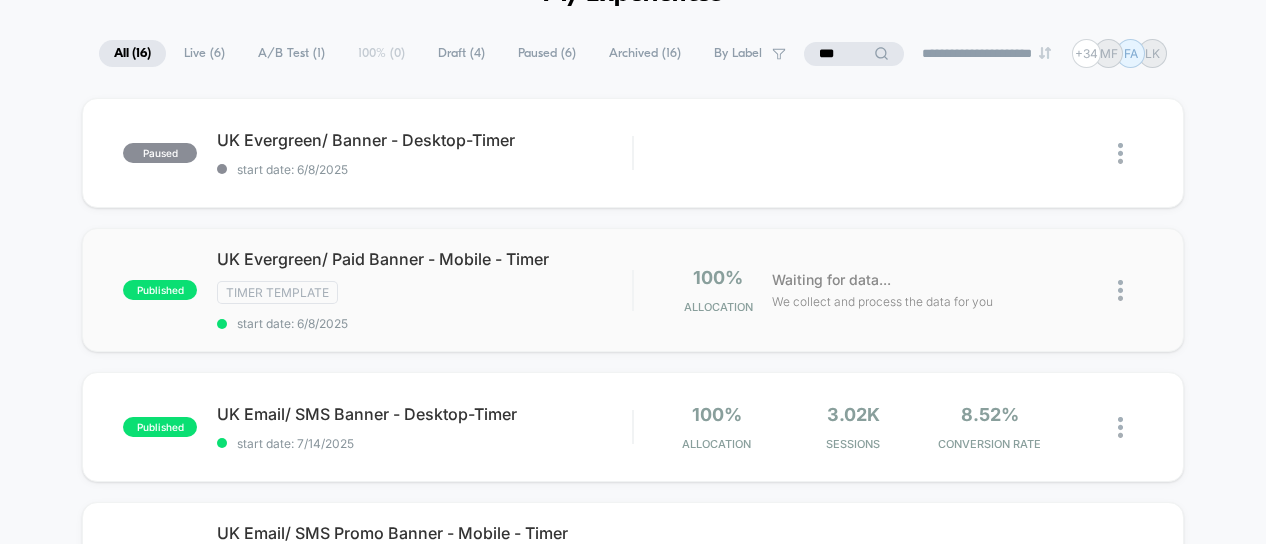 click at bounding box center [1120, 290] 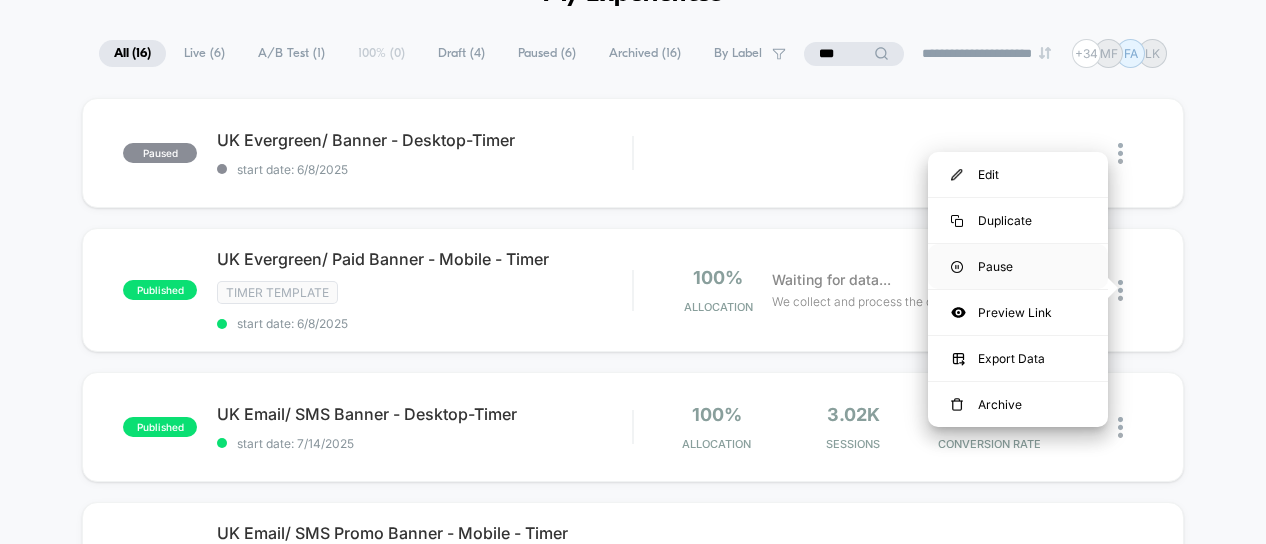 click on "Pause" at bounding box center [1018, 266] 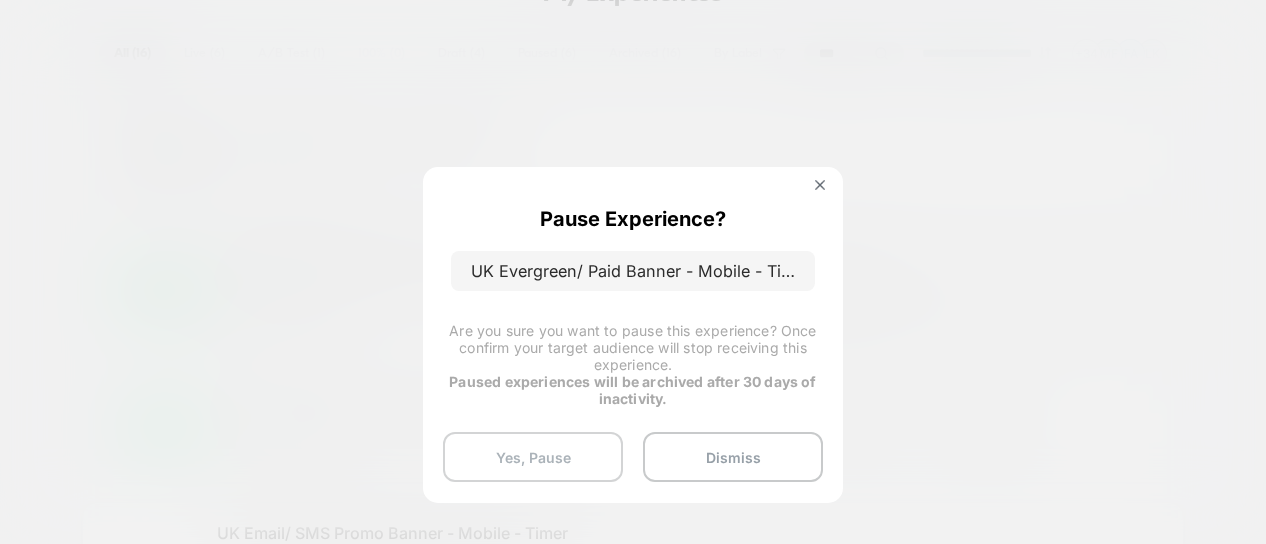 click on "Yes, Pause" at bounding box center (533, 457) 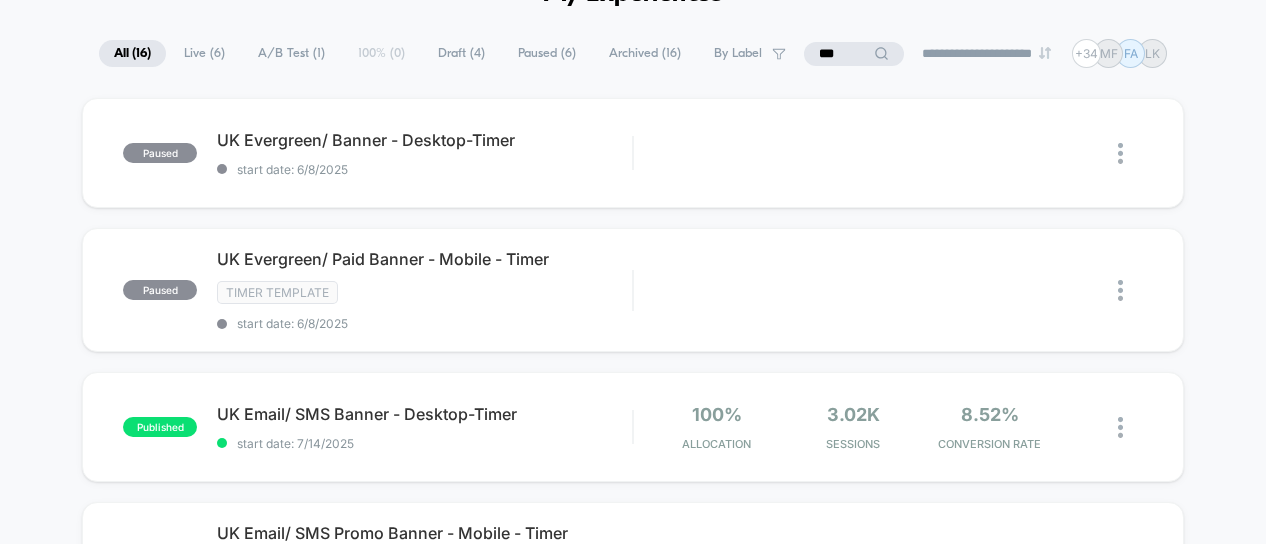 scroll, scrollTop: 0, scrollLeft: 0, axis: both 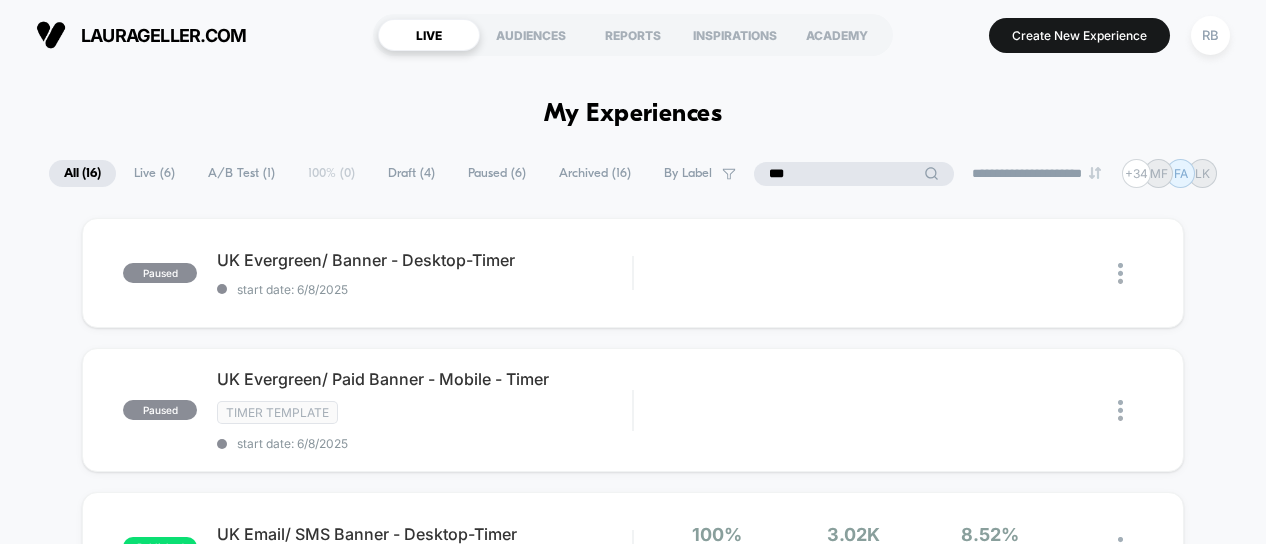 drag, startPoint x: 832, startPoint y: 174, endPoint x: 674, endPoint y: 149, distance: 159.96562 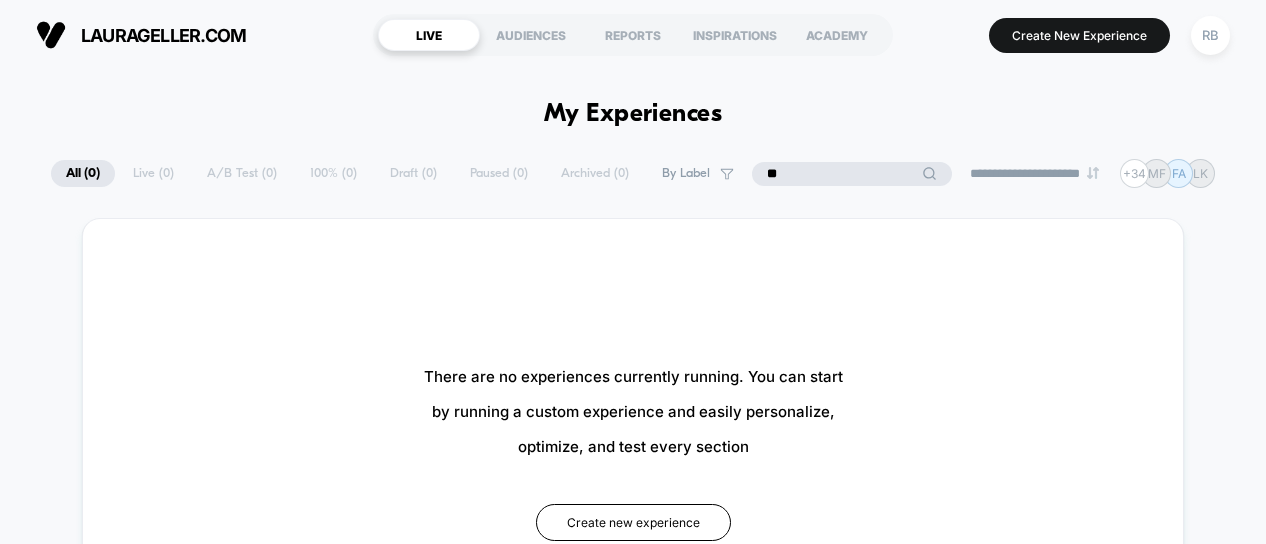type on "*" 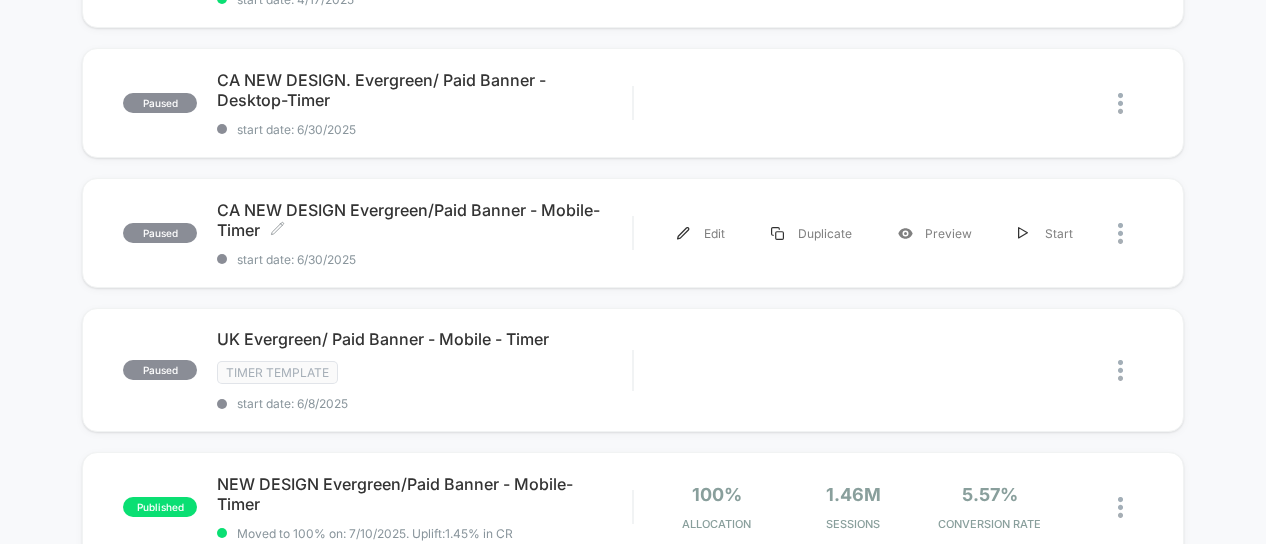 scroll, scrollTop: 692, scrollLeft: 0, axis: vertical 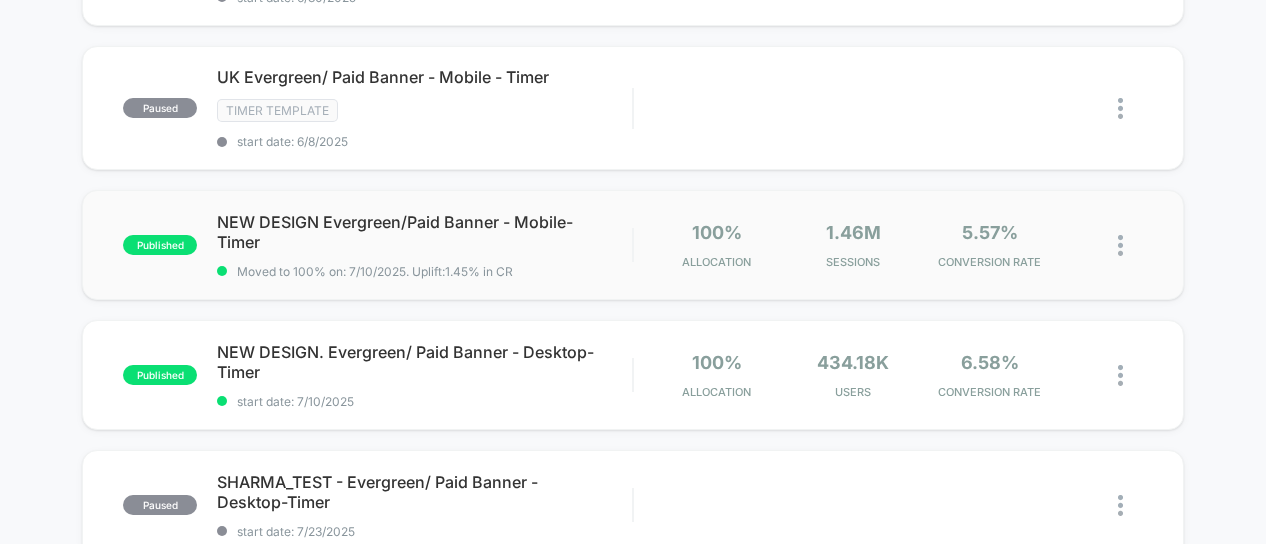 type on "****" 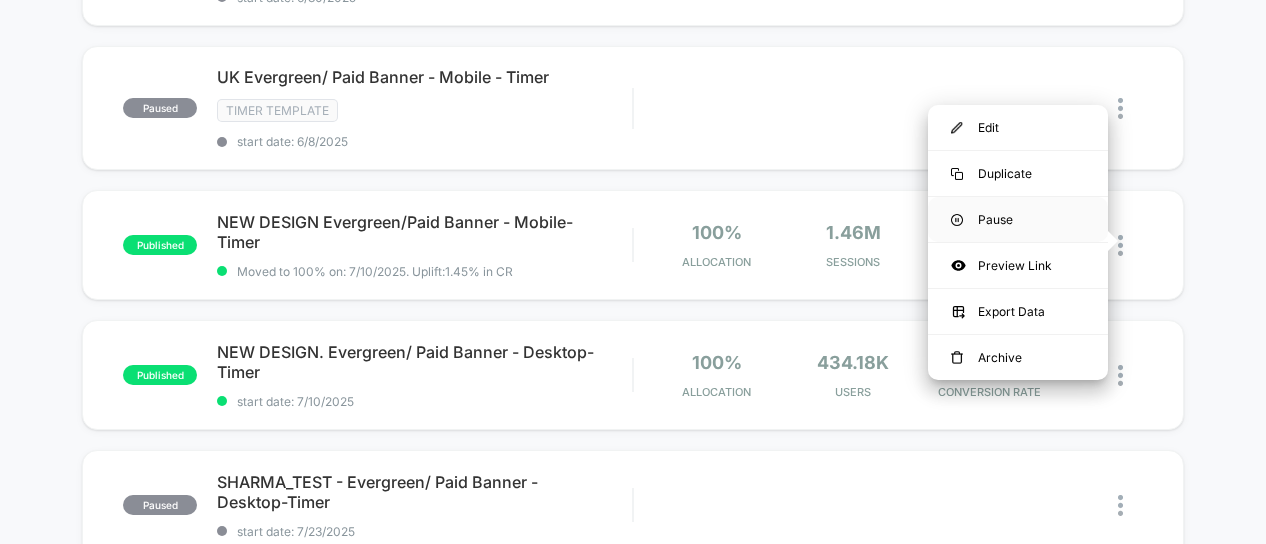 click on "Pause" at bounding box center [1018, 219] 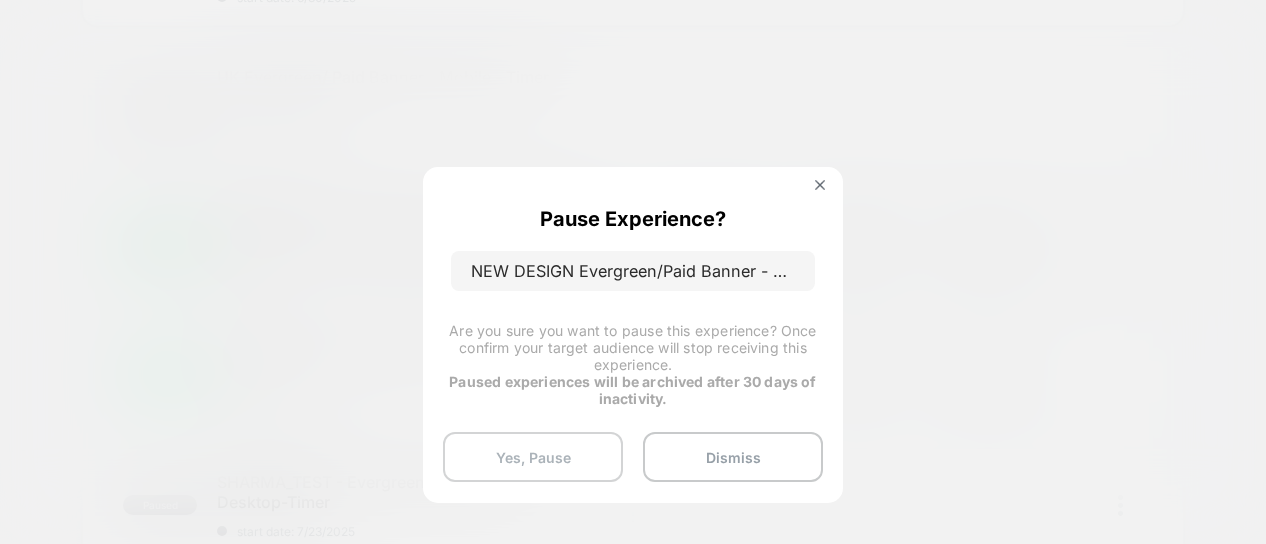 click on "Yes, Pause" at bounding box center (533, 457) 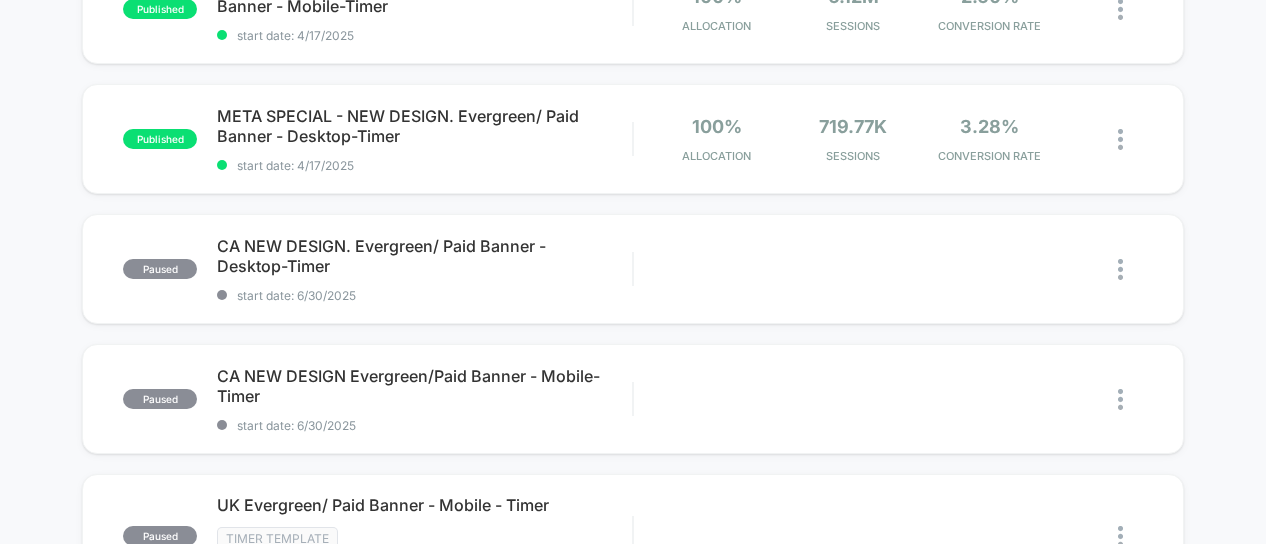 scroll, scrollTop: 692, scrollLeft: 0, axis: vertical 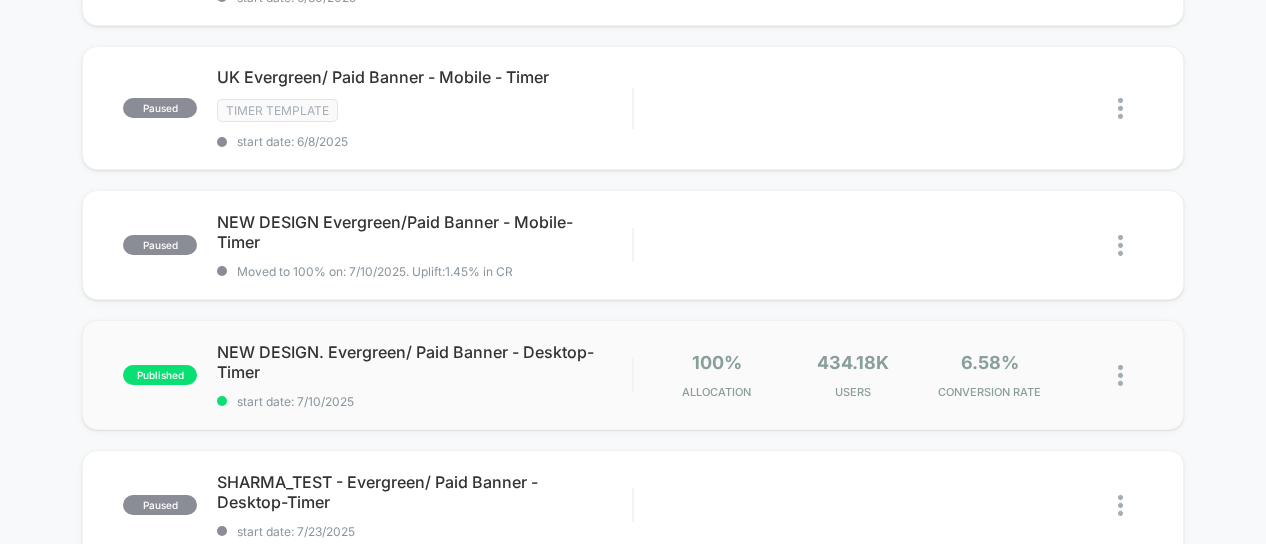 click at bounding box center (1120, 375) 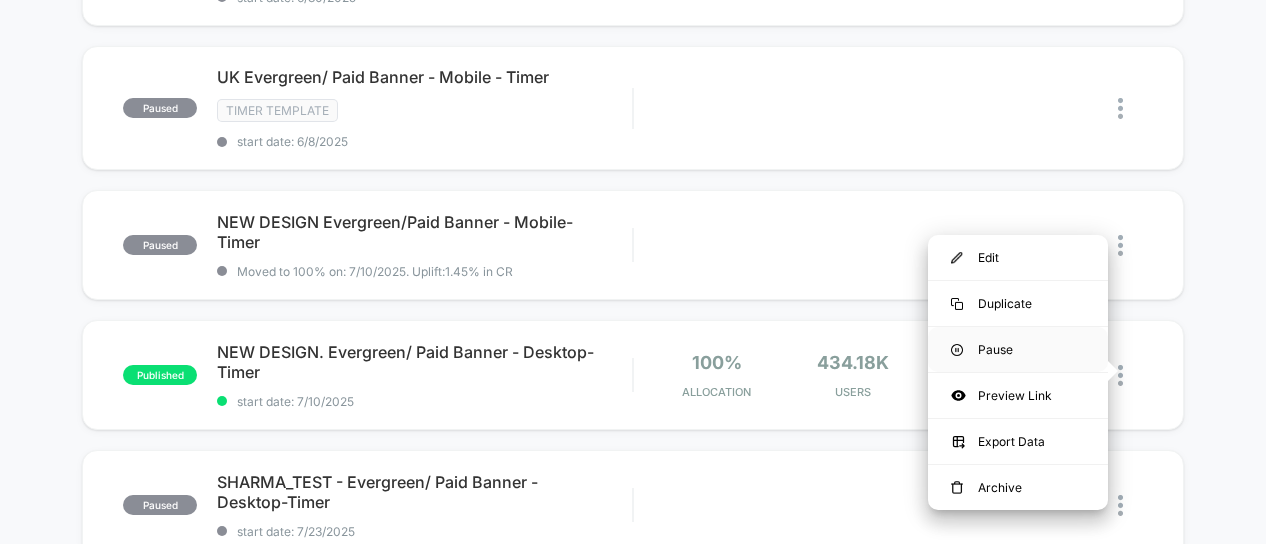 click on "Pause" at bounding box center (1018, 349) 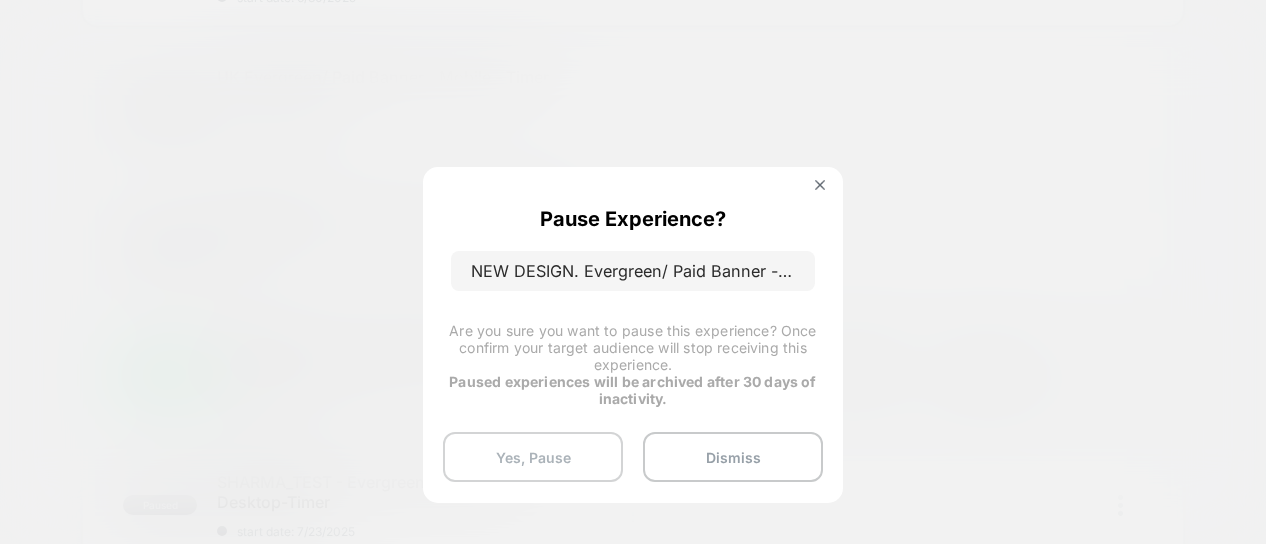 click on "Yes, Pause" at bounding box center (533, 457) 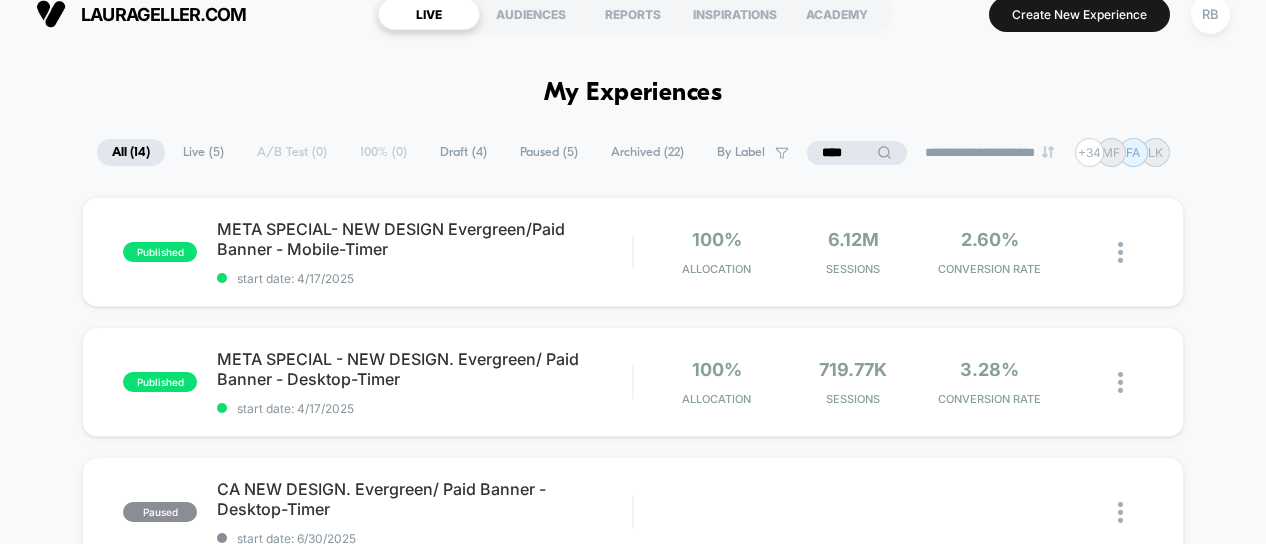 scroll, scrollTop: 0, scrollLeft: 0, axis: both 